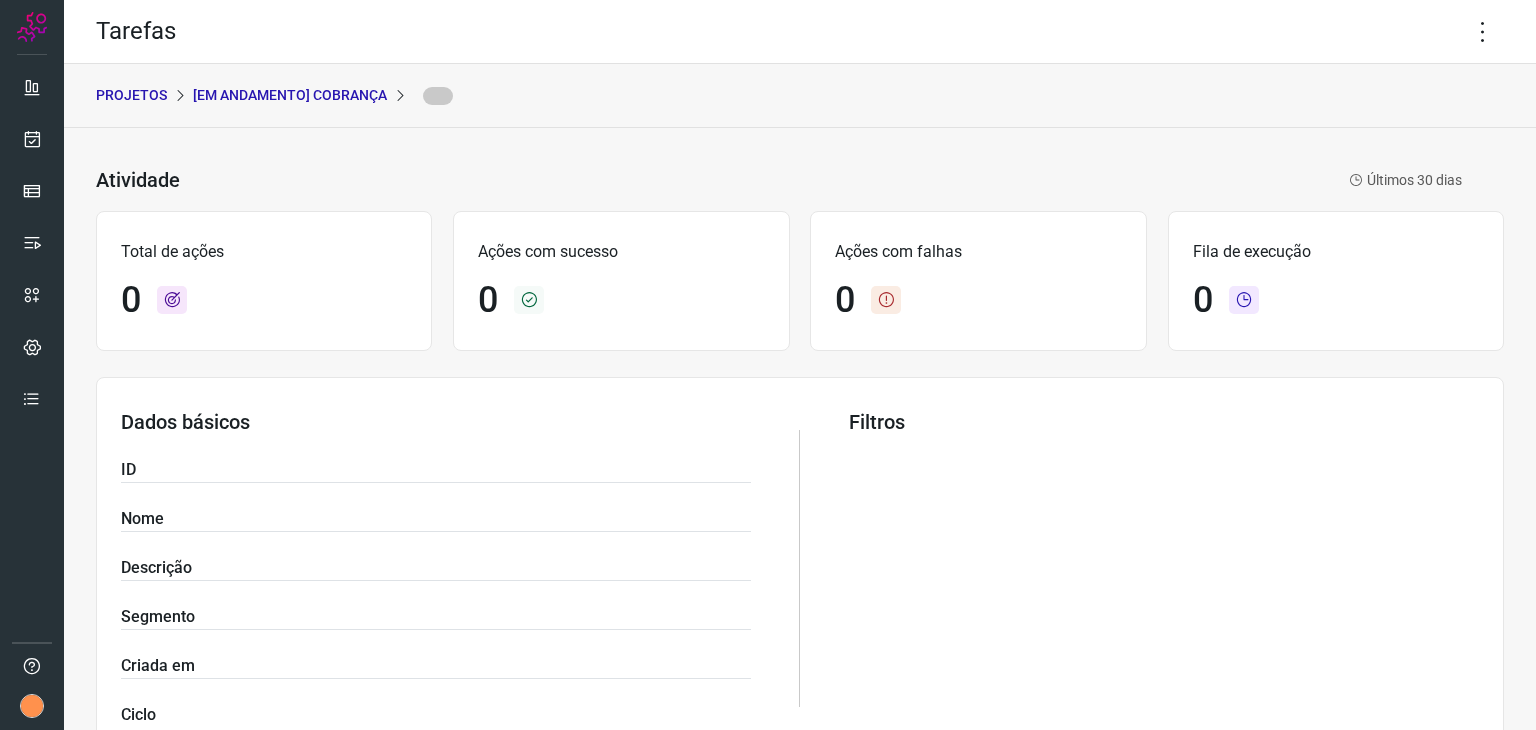 scroll, scrollTop: 0, scrollLeft: 0, axis: both 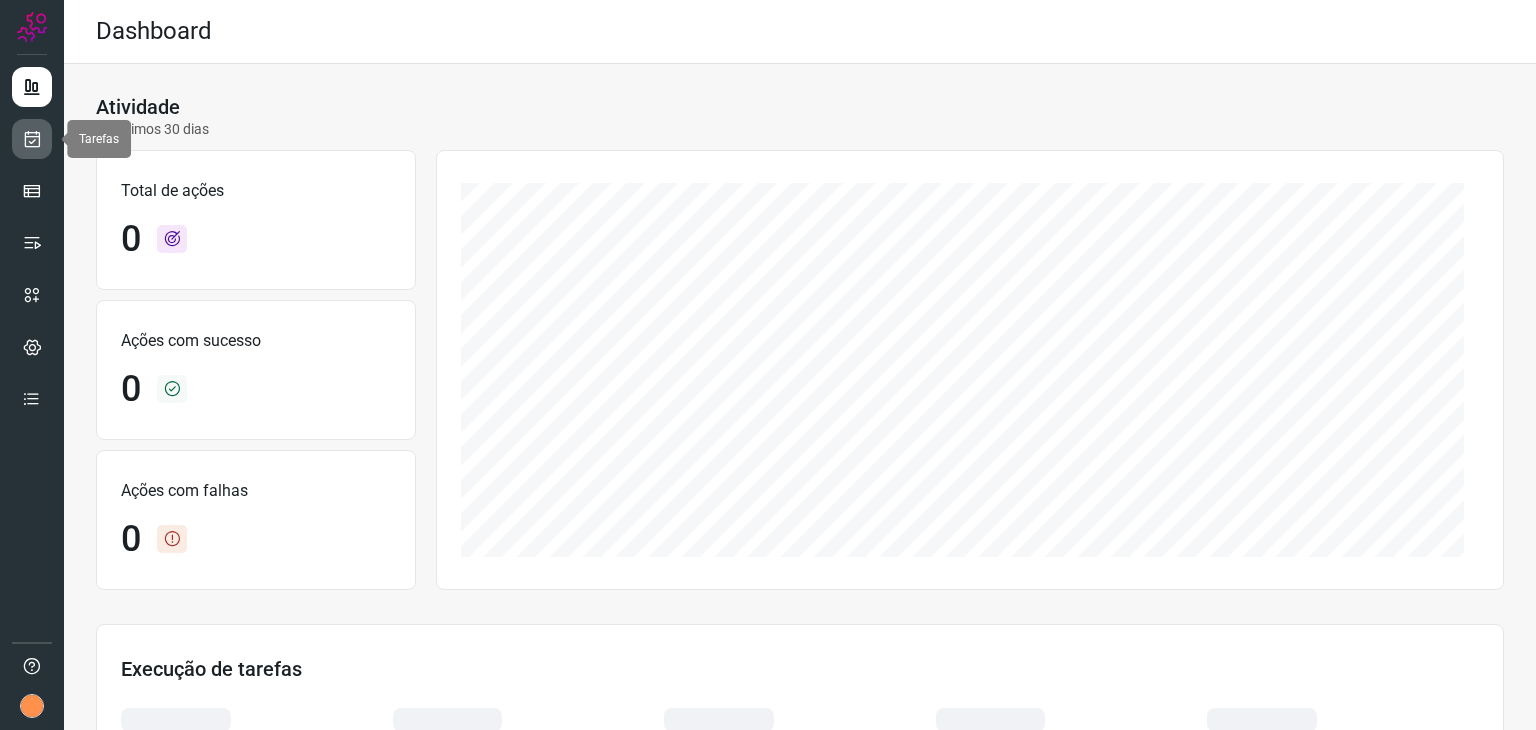 click at bounding box center (32, 139) 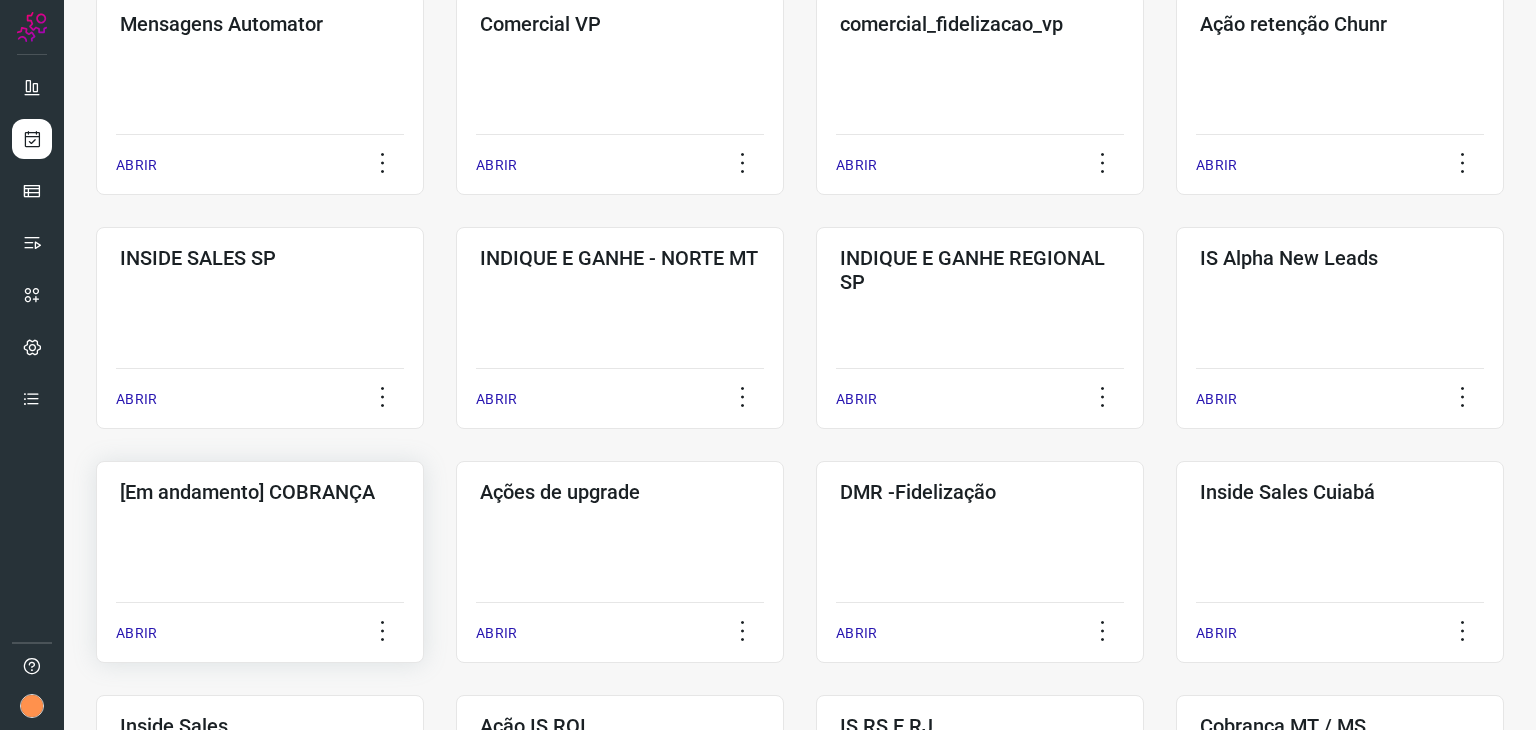 click on "[Em andamento] COBRANÇA" at bounding box center [260, 492] 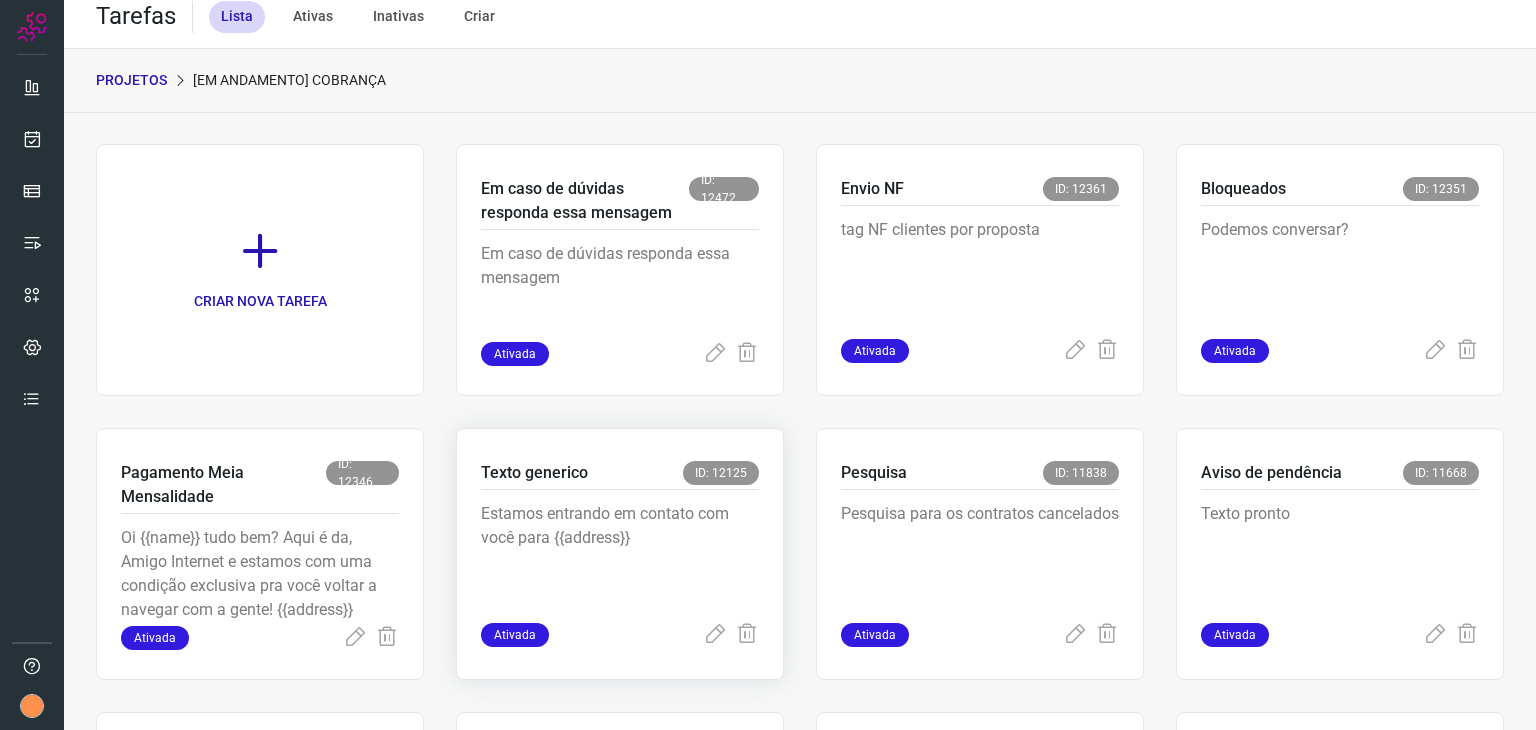 scroll, scrollTop: 583, scrollLeft: 0, axis: vertical 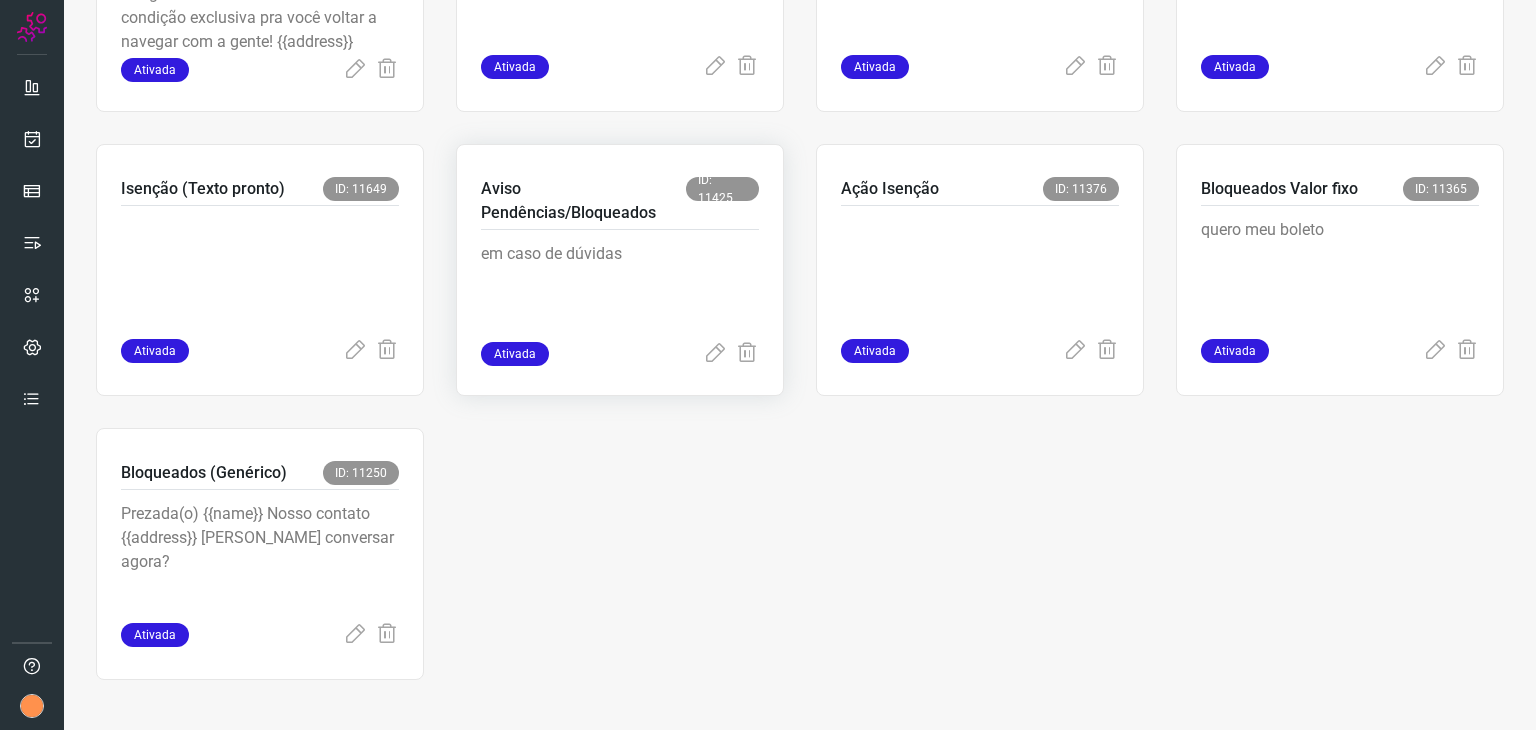 click on "Aviso Pendências/Bloqueados" at bounding box center [583, 201] 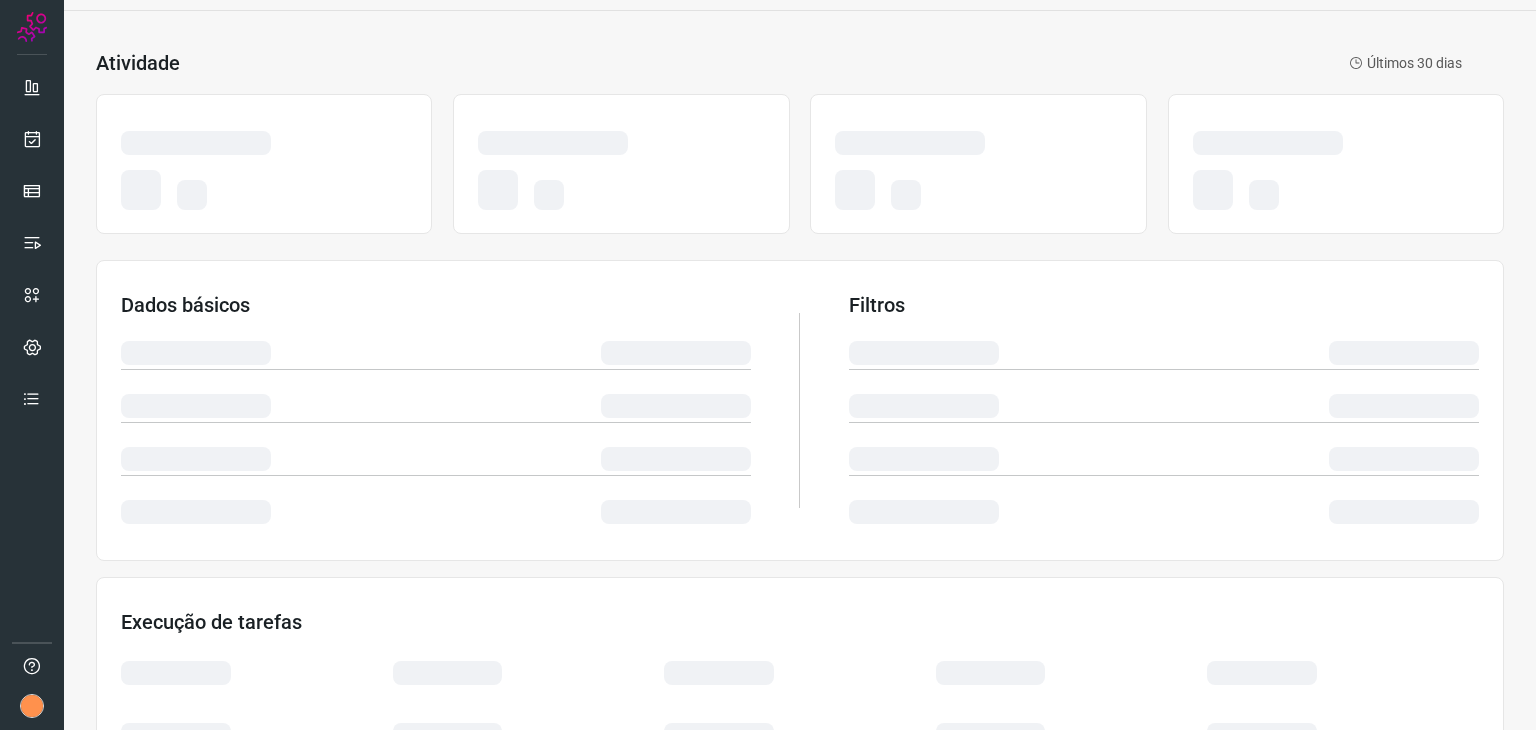 scroll, scrollTop: 0, scrollLeft: 0, axis: both 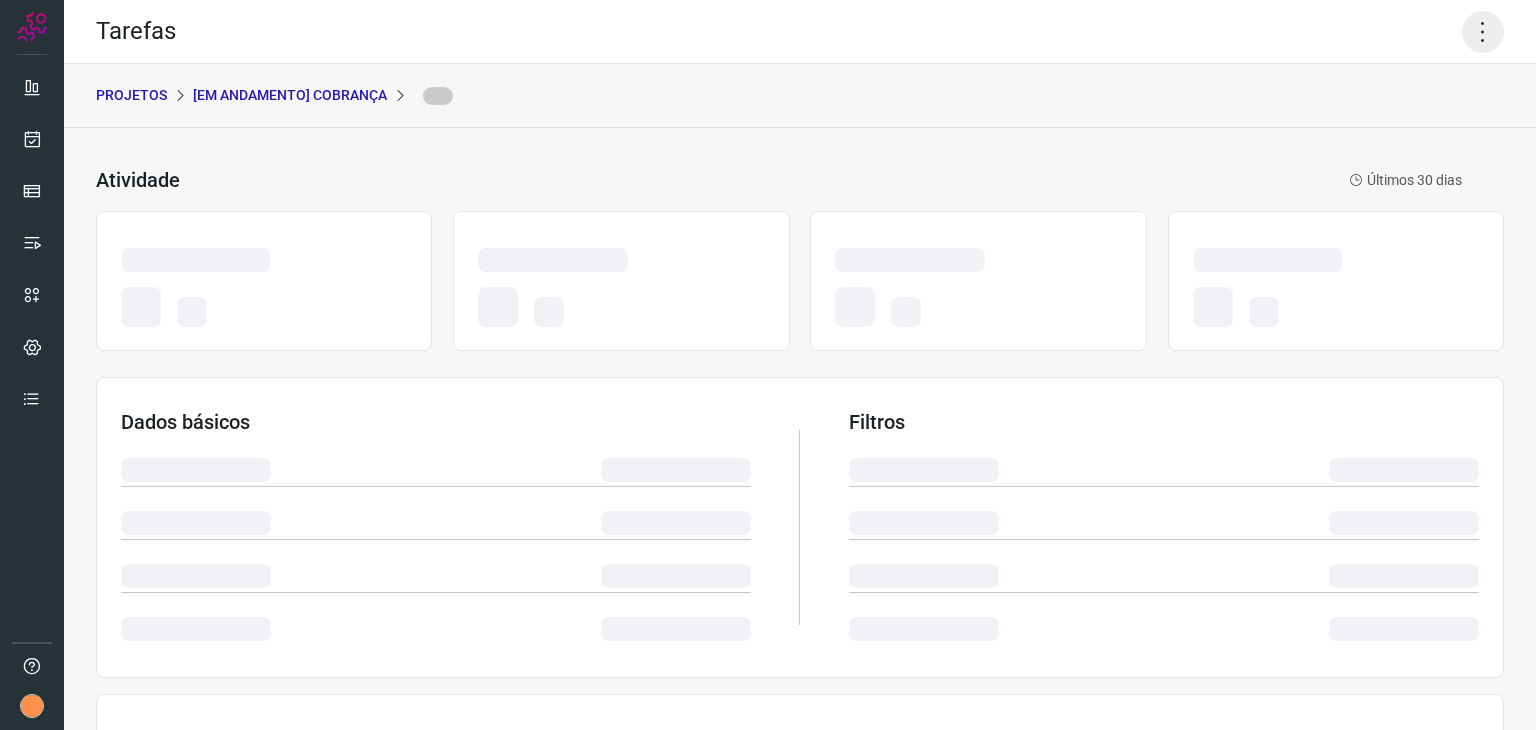 click 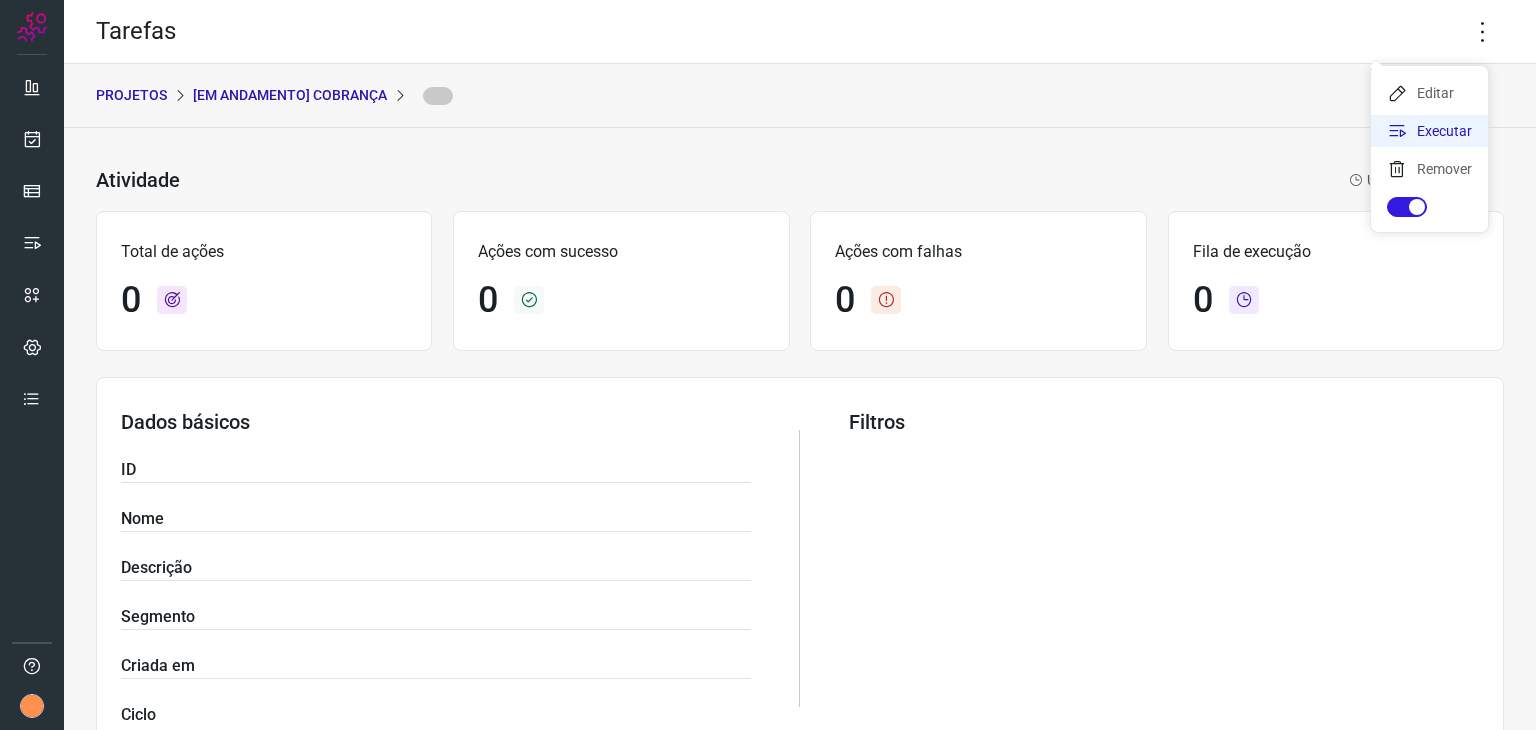 click on "Executar" 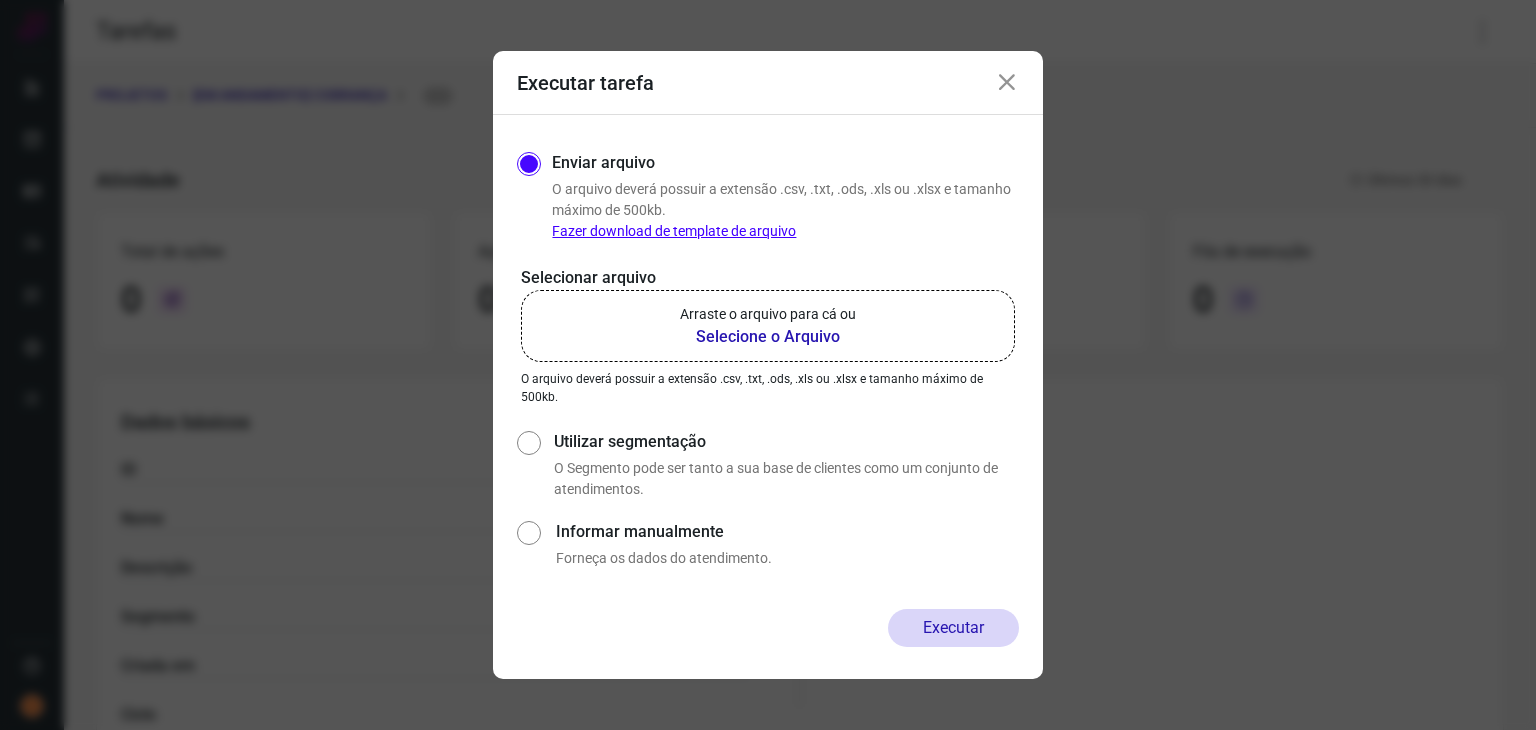 click on "Arraste o arquivo para cá ou" at bounding box center (768, 314) 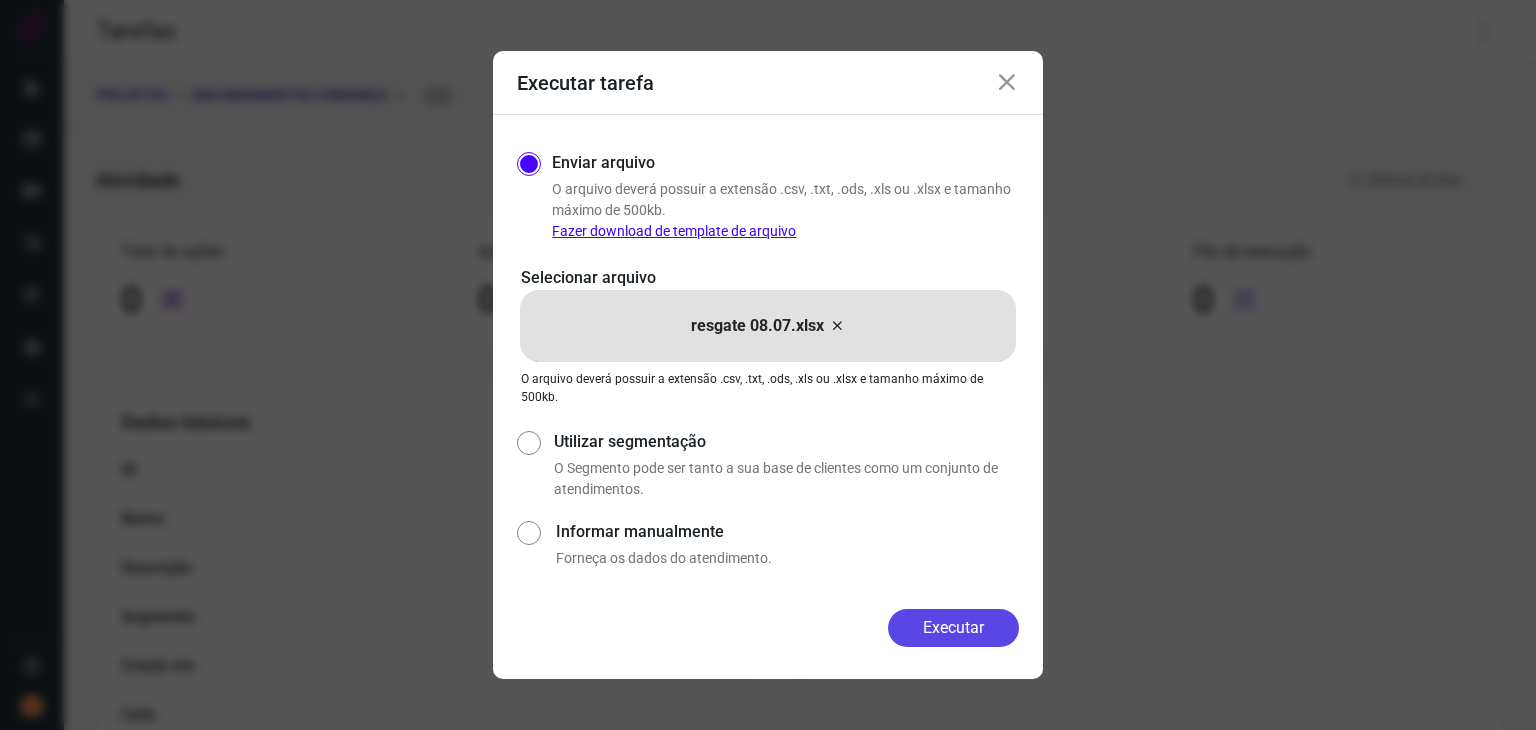 click on "Executar" at bounding box center (953, 628) 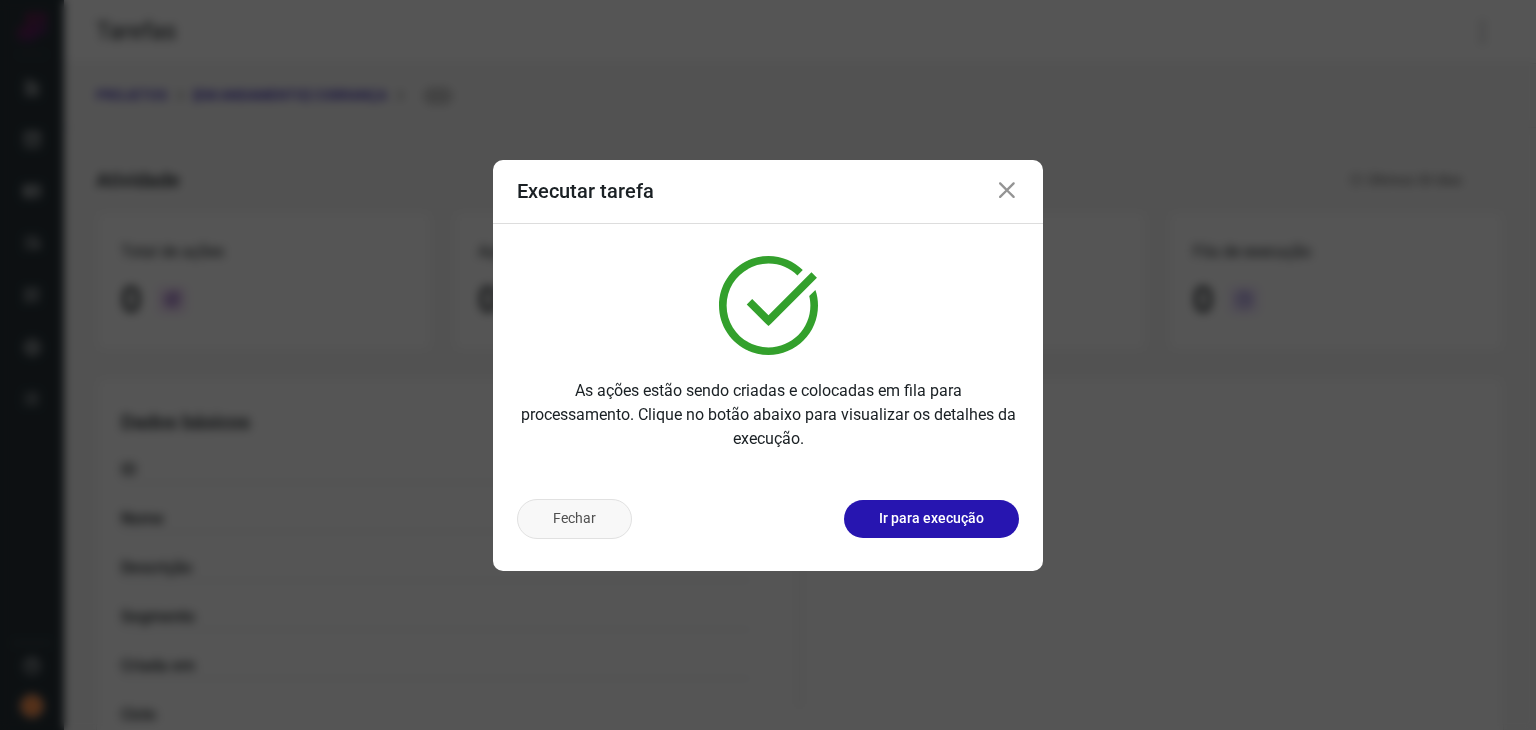 click on "Fechar" at bounding box center [574, 519] 